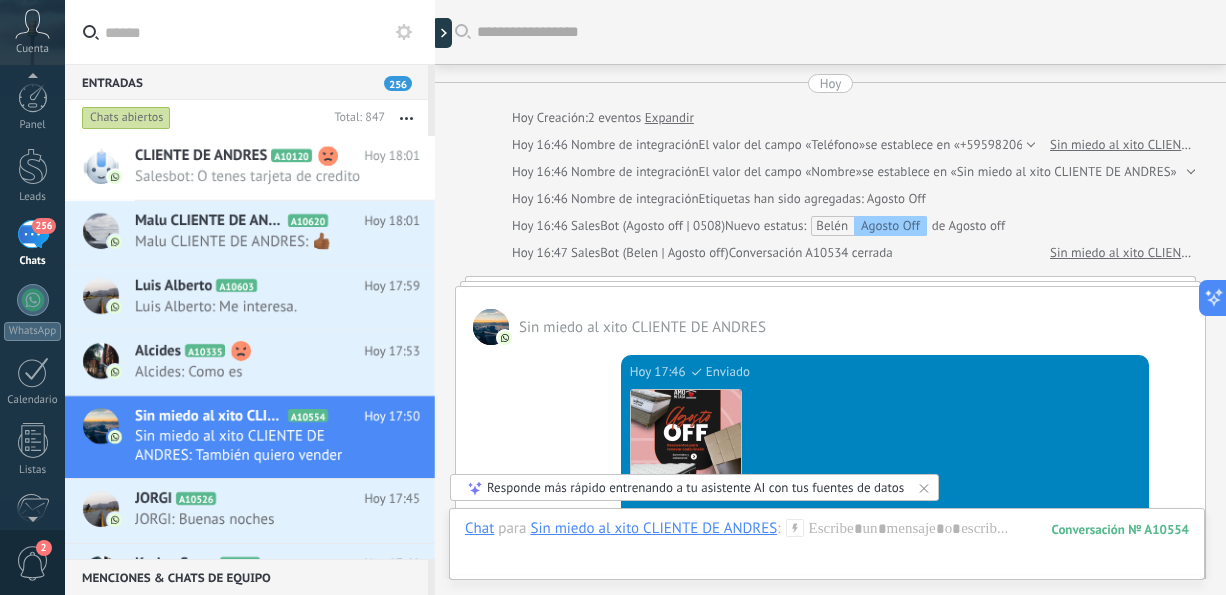 scroll, scrollTop: 0, scrollLeft: 0, axis: both 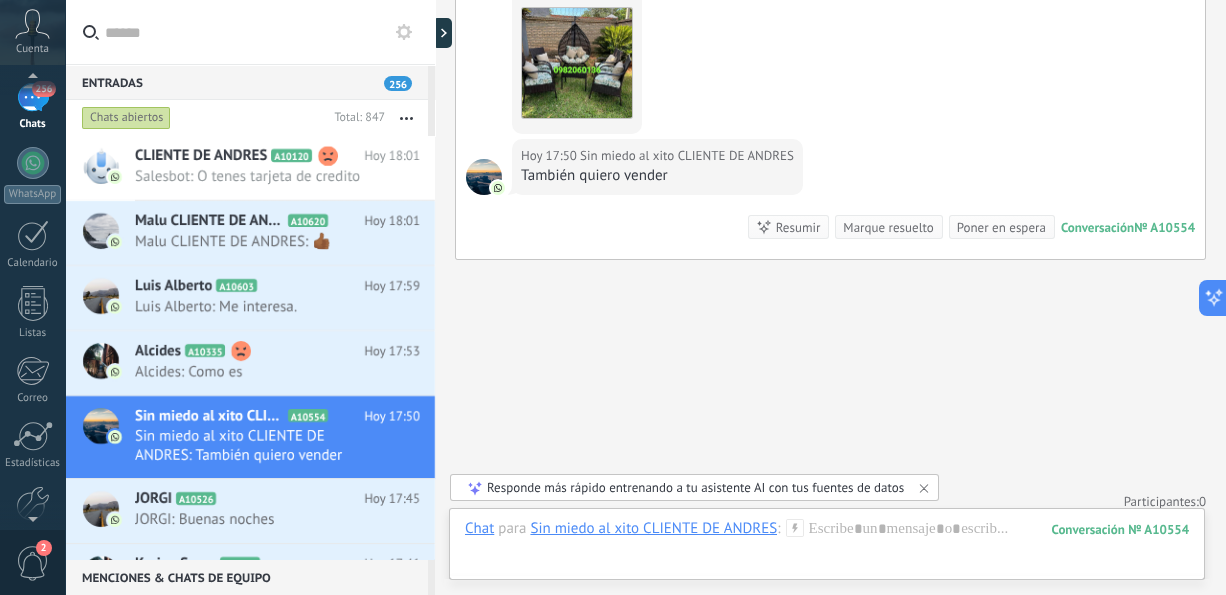 click on "Chats abiertos
Total: 847
Silenciar
Acciones múltiples
Ordenar
Más recientes" at bounding box center [250, 118] 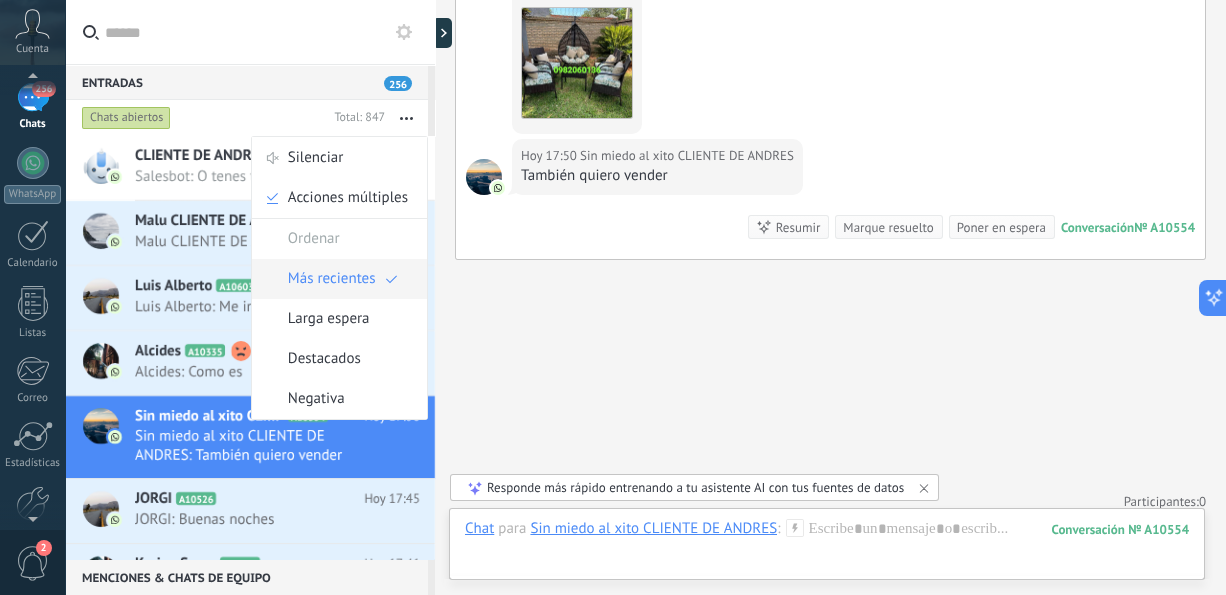 click on "Más recientes" at bounding box center [332, 279] 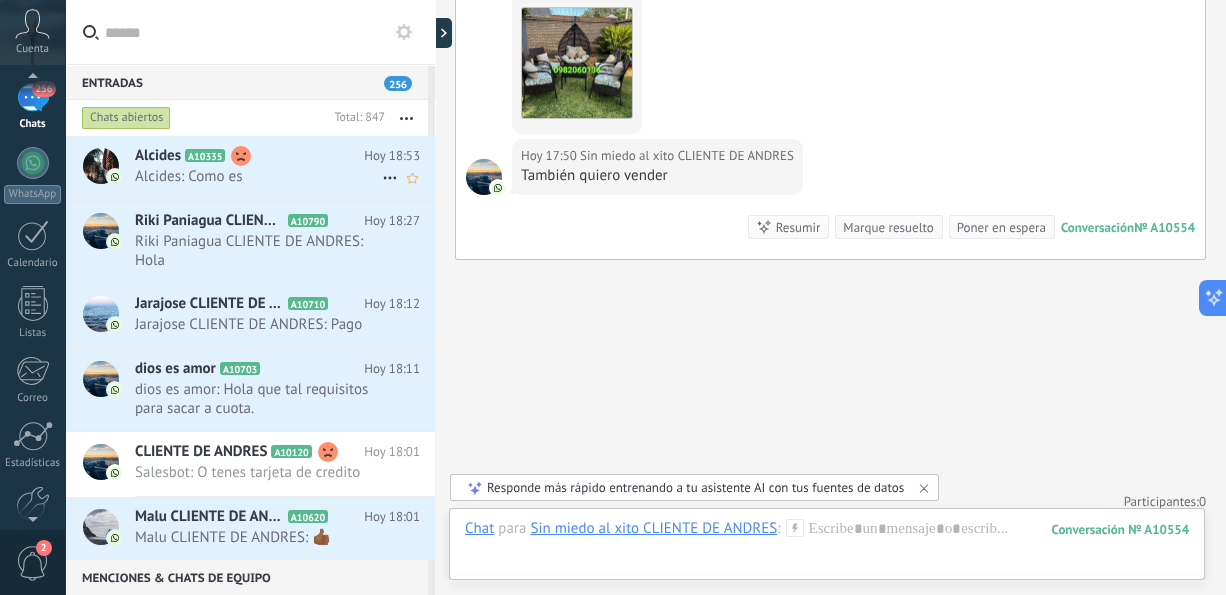 click on "Alcides: Como es" at bounding box center [258, 176] 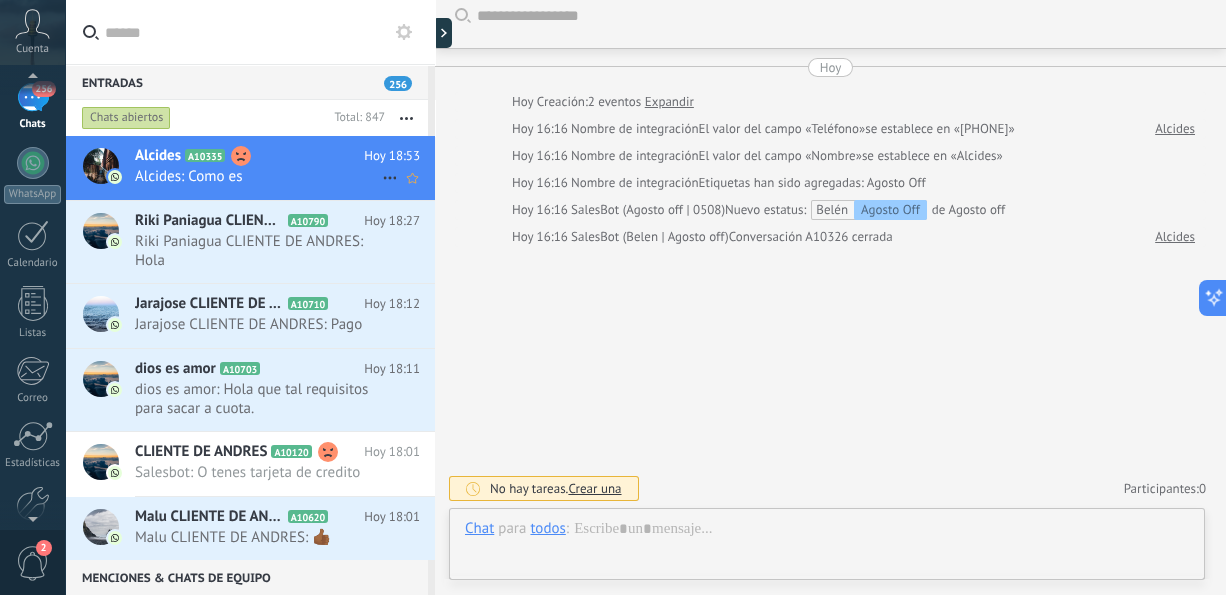 scroll, scrollTop: 3, scrollLeft: 0, axis: vertical 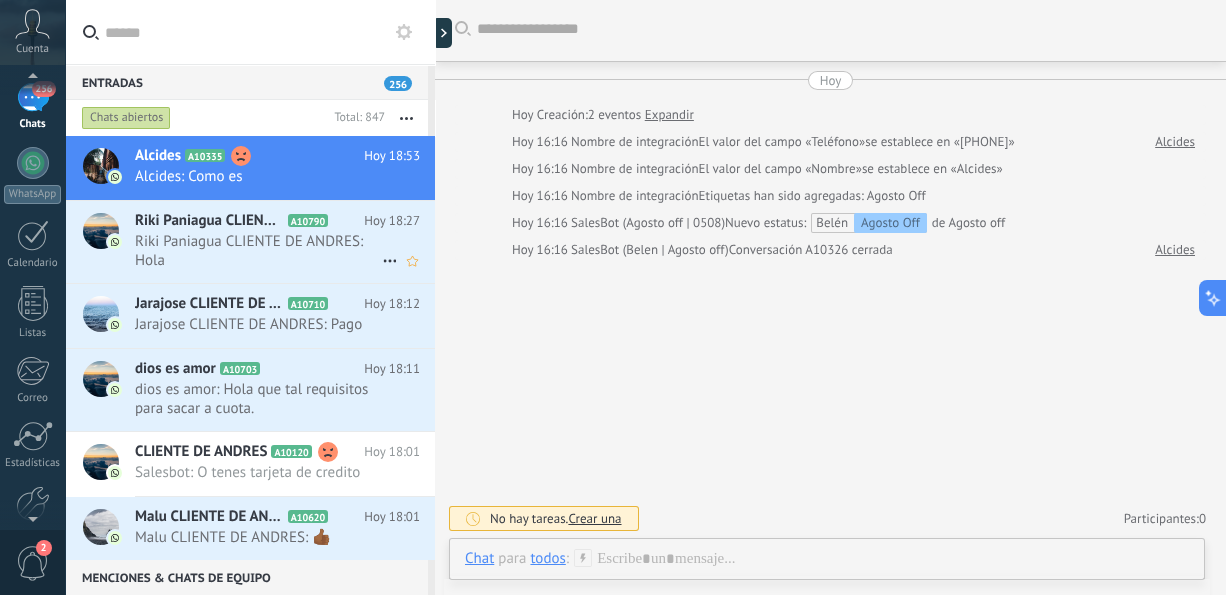 click on "Riki Paniagua CLIENTE DE ANDRES" at bounding box center [209, 221] 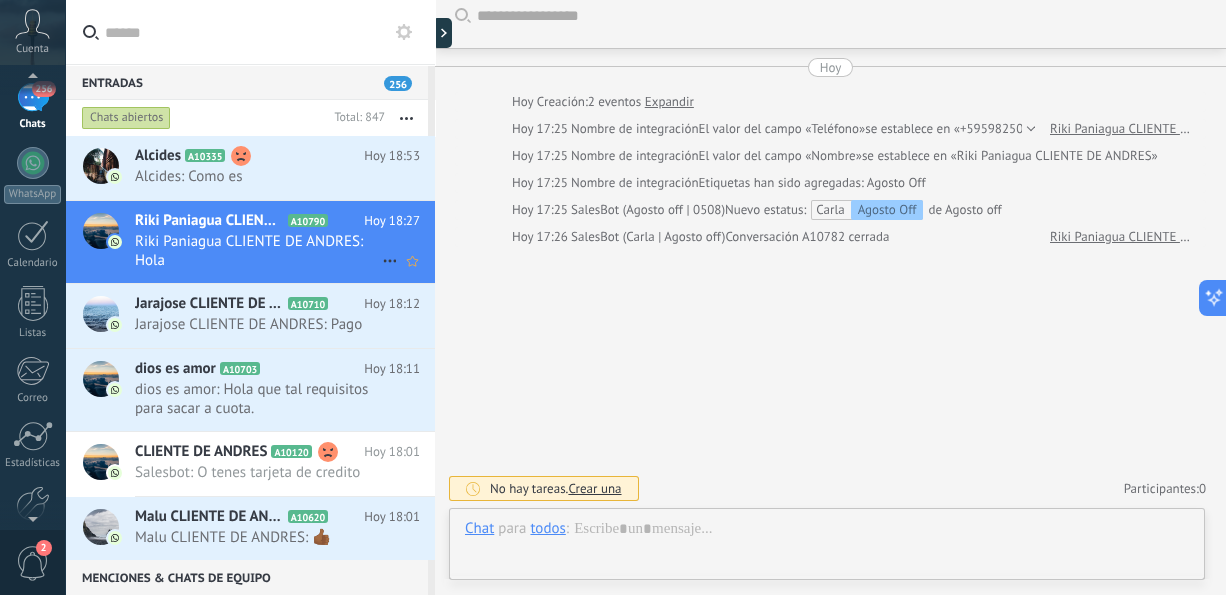 scroll, scrollTop: 3, scrollLeft: 0, axis: vertical 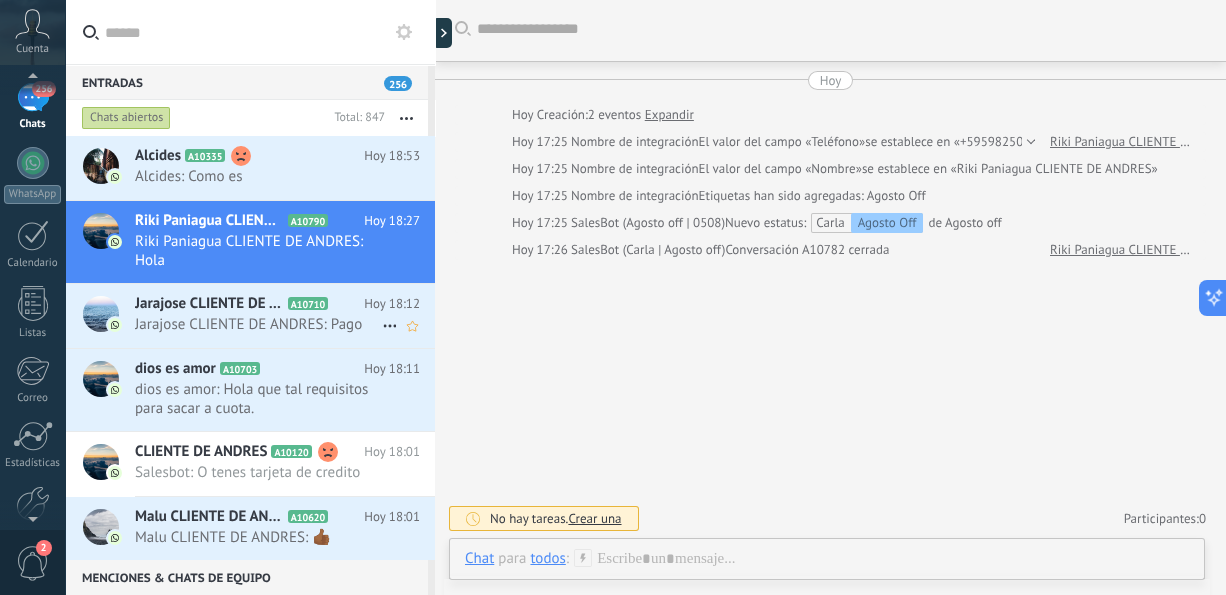 click on "Jarajose CLIENTE DE ANDRES: Pago" at bounding box center (258, 324) 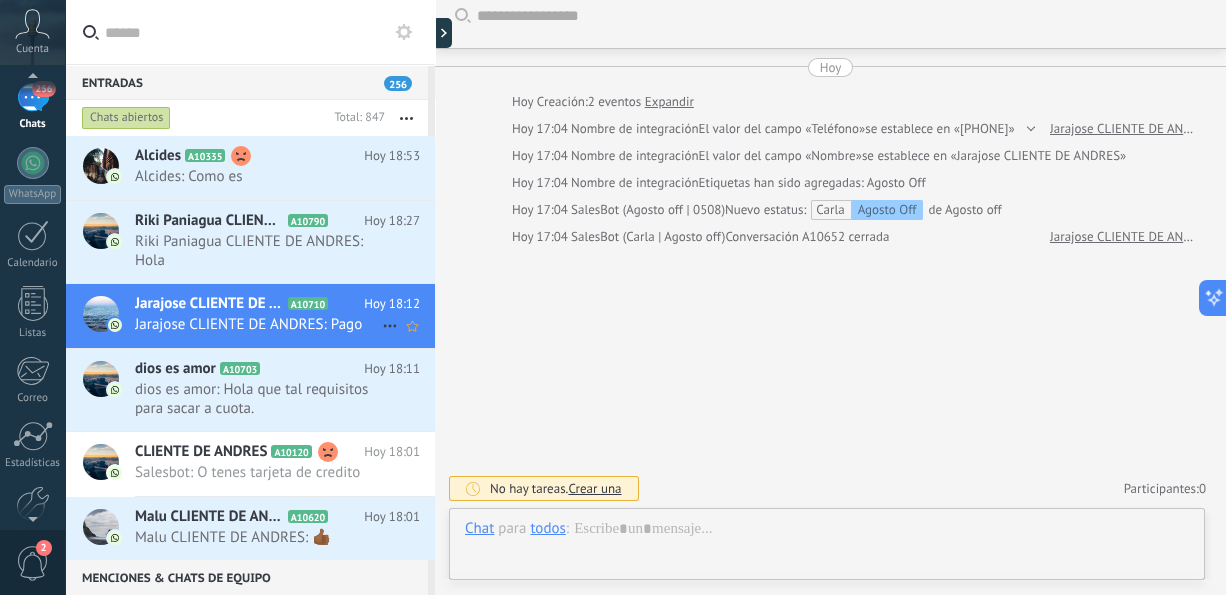 scroll, scrollTop: 3, scrollLeft: 0, axis: vertical 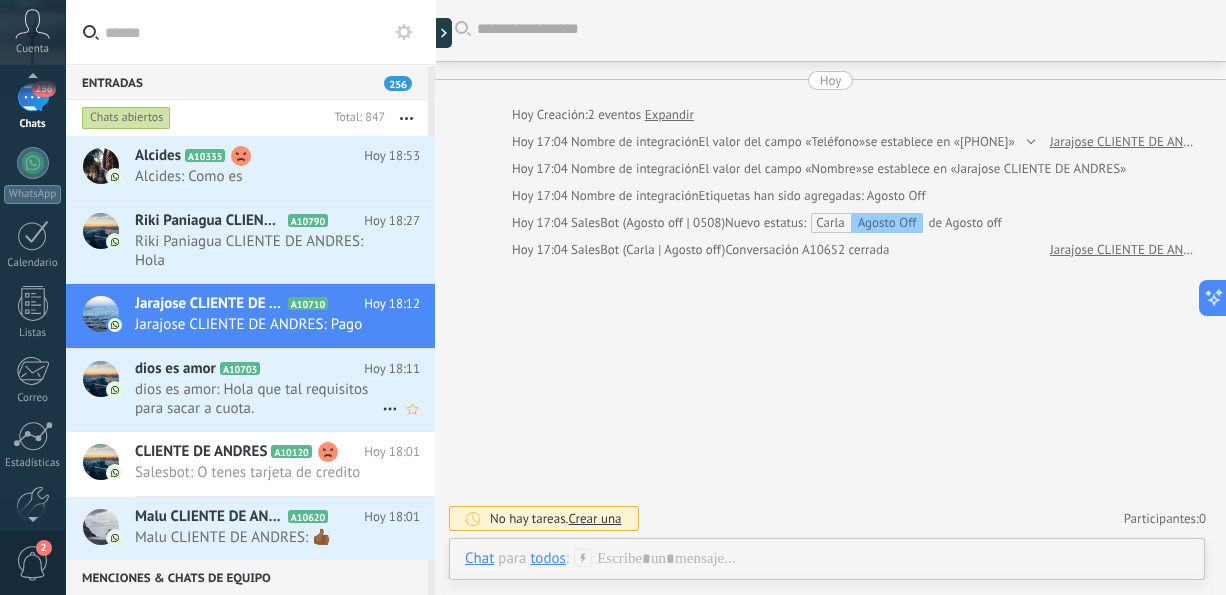 click on "A10703" at bounding box center [240, 368] 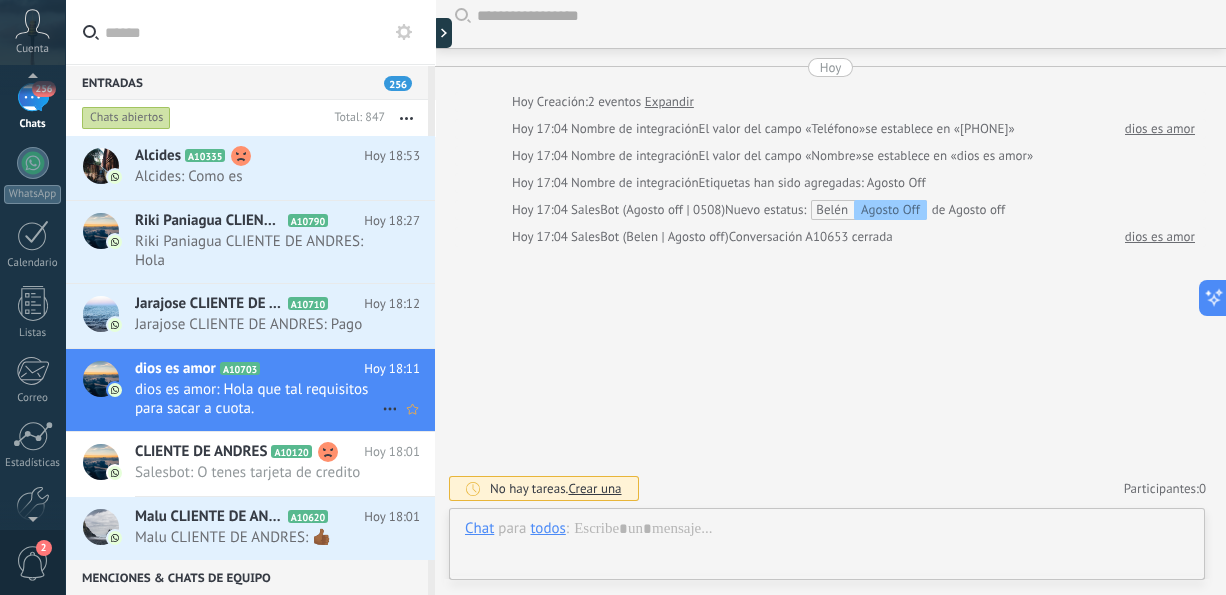 scroll, scrollTop: 3, scrollLeft: 0, axis: vertical 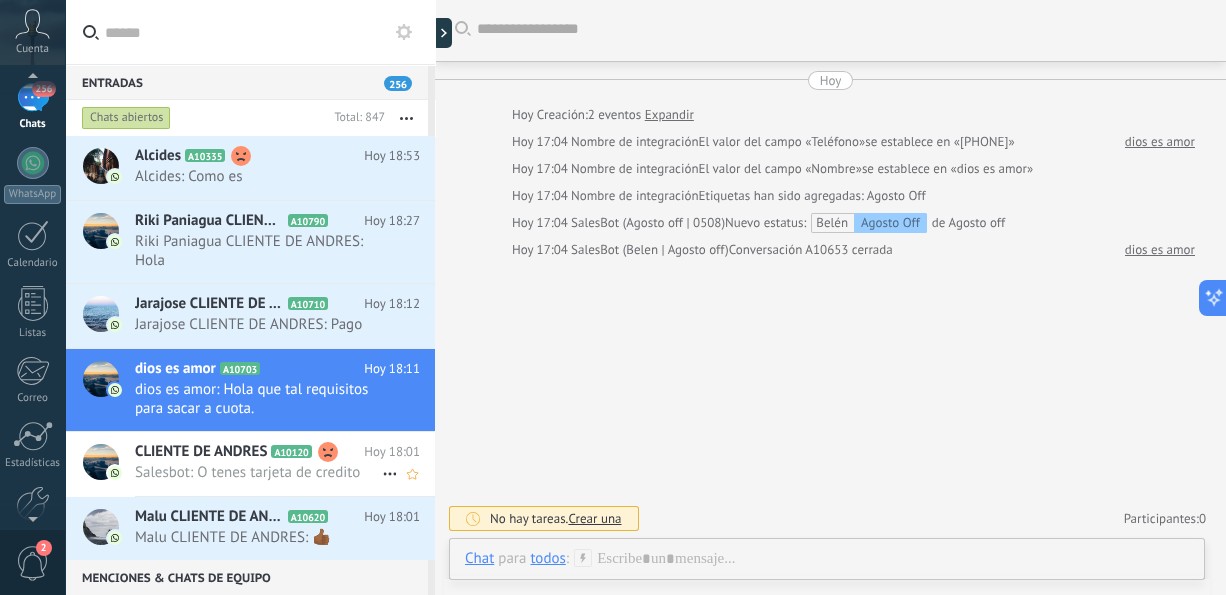 click on "CLIENTE DE ANDRES" at bounding box center (201, 452) 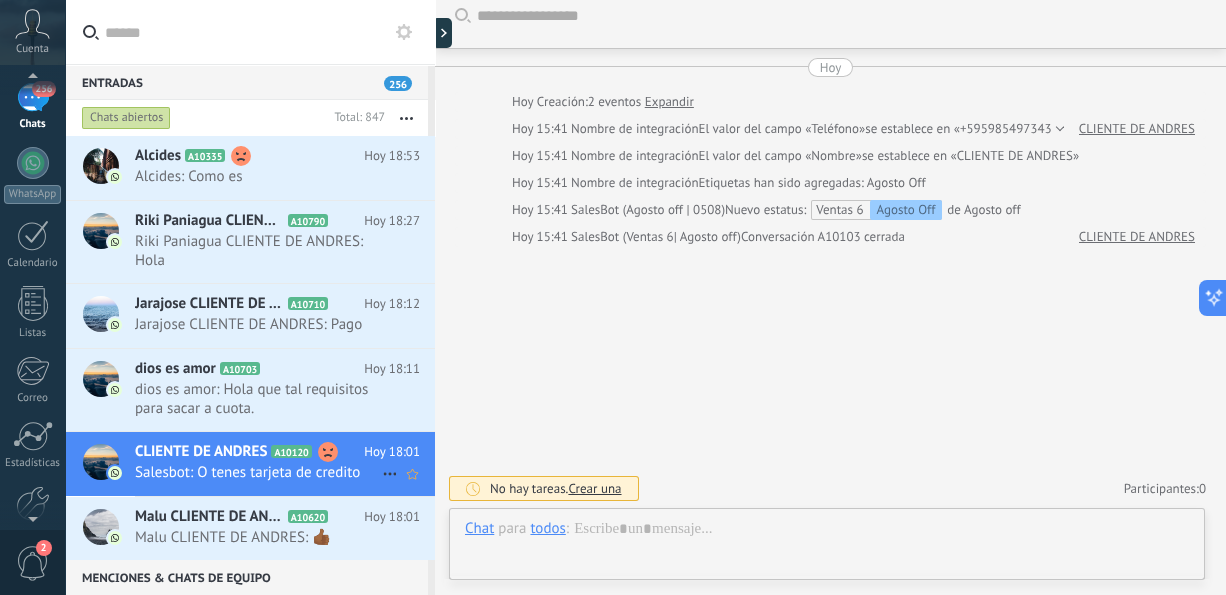 scroll, scrollTop: 3, scrollLeft: 0, axis: vertical 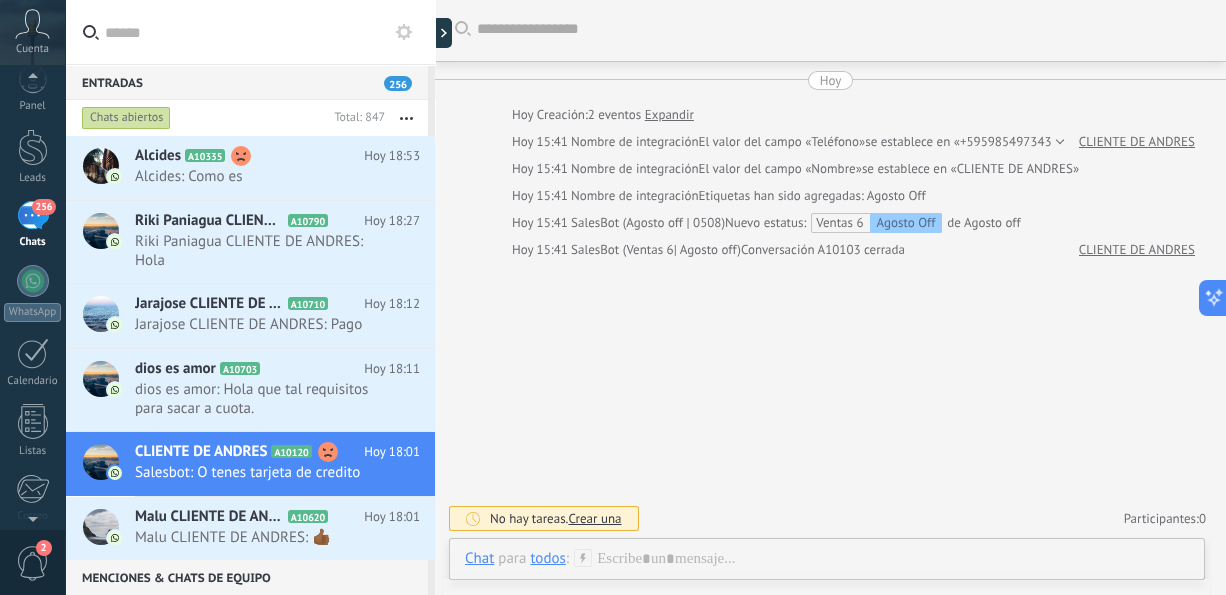 click on "2" at bounding box center (44, 548) 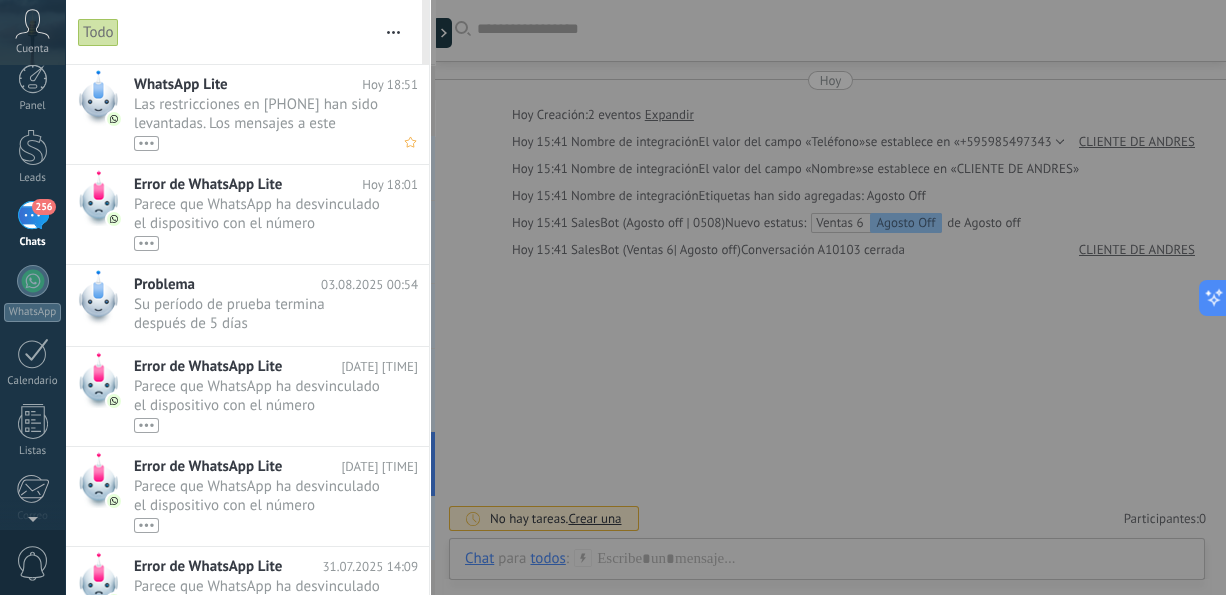 scroll, scrollTop: 0, scrollLeft: 0, axis: both 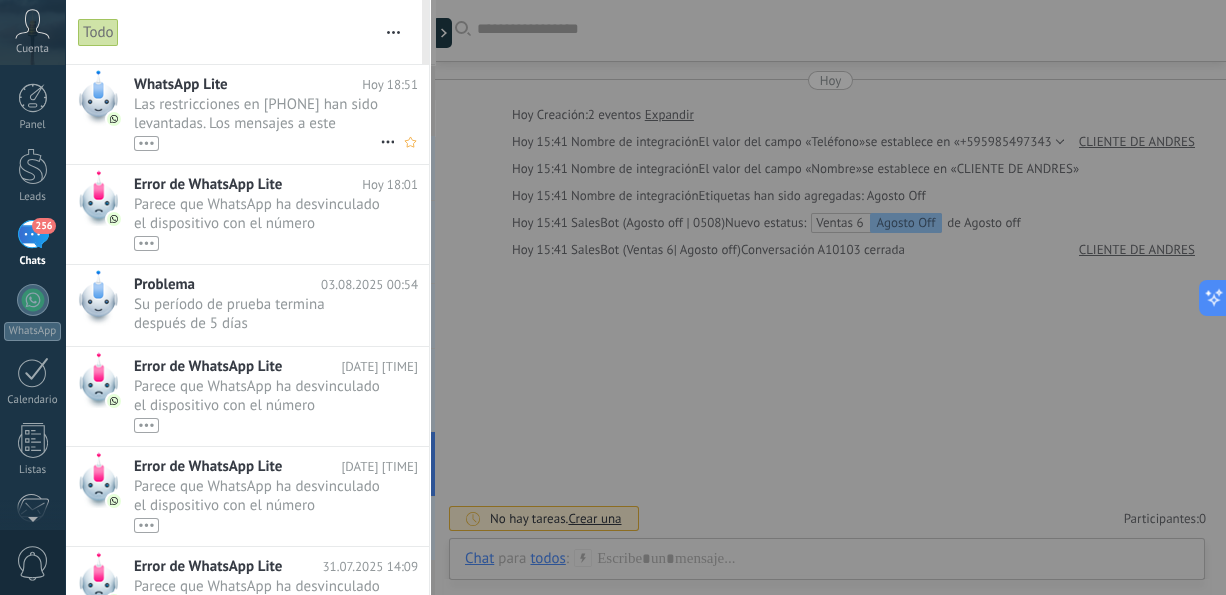 click on "Las restricciones en [PHONE] han sido levantadas. Los mensajes a este número se entregarán inmediatamente
•••" at bounding box center (257, 123) 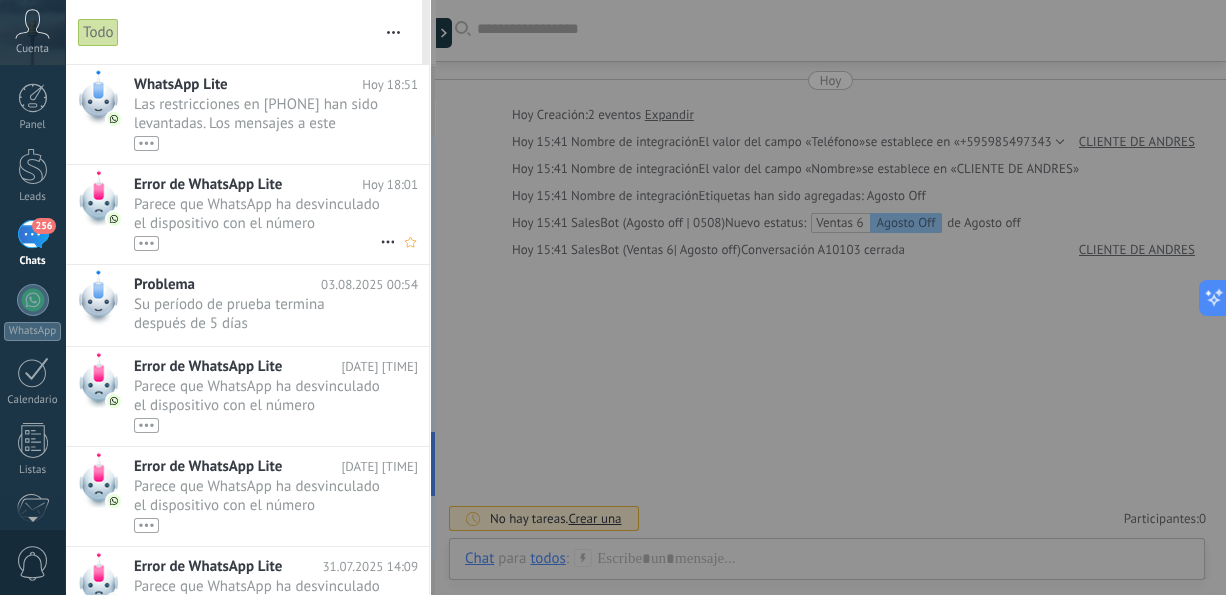 click on "Parece que WhatsApp ha desvinculado el dispositivo con el número ([PHONE]) de tu cuenta. Vuelva a conectar su número en la configuración de integración
•••" at bounding box center [257, 223] 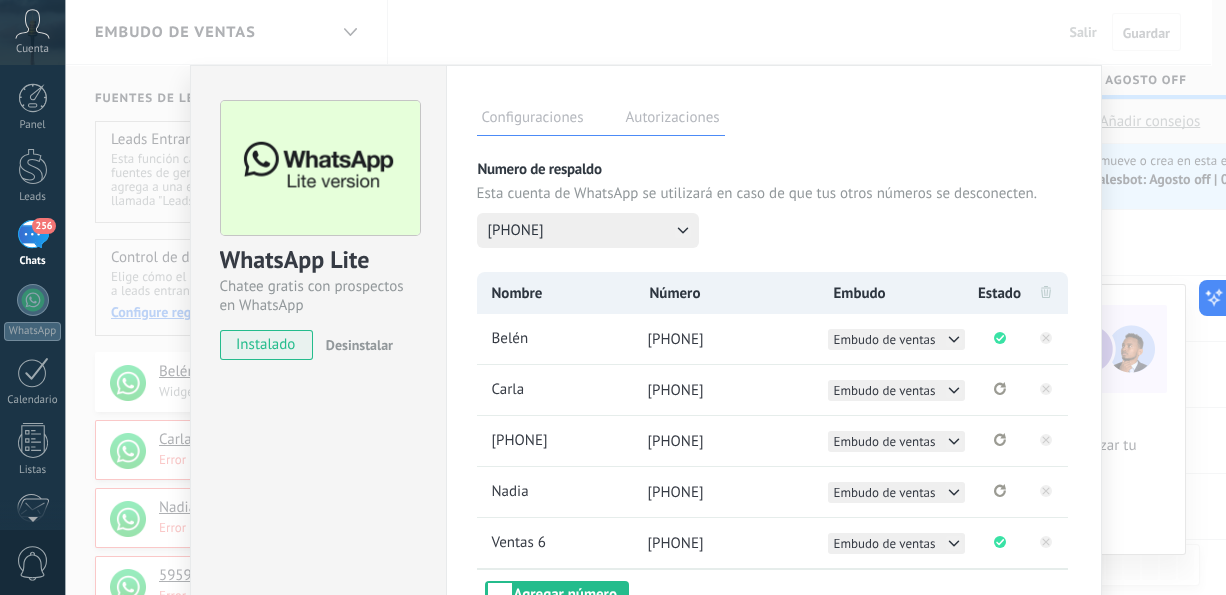 click on "Panel
Leads
256
Chats
WhatsApp
Clientes" at bounding box center [32, 425] 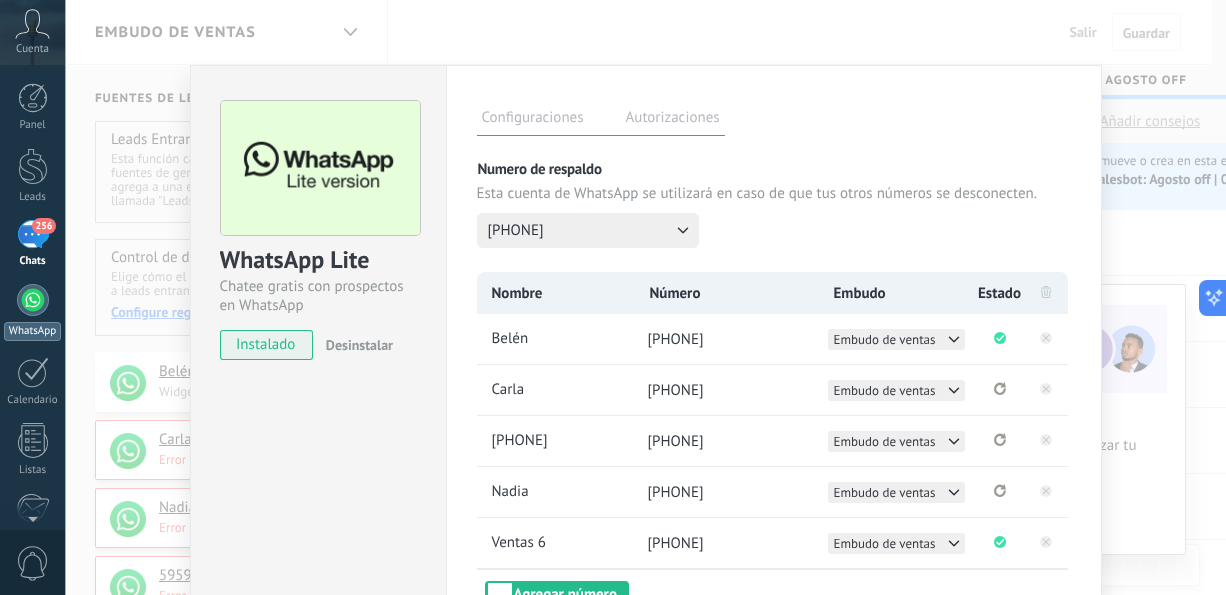 click at bounding box center [33, 300] 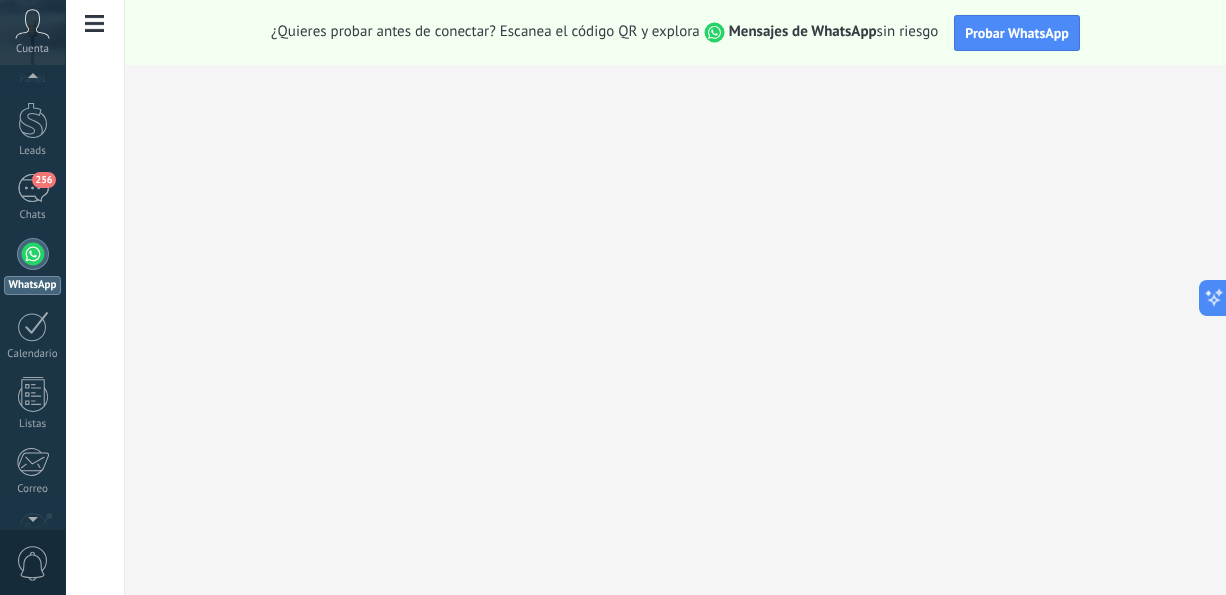 scroll, scrollTop: 0, scrollLeft: 0, axis: both 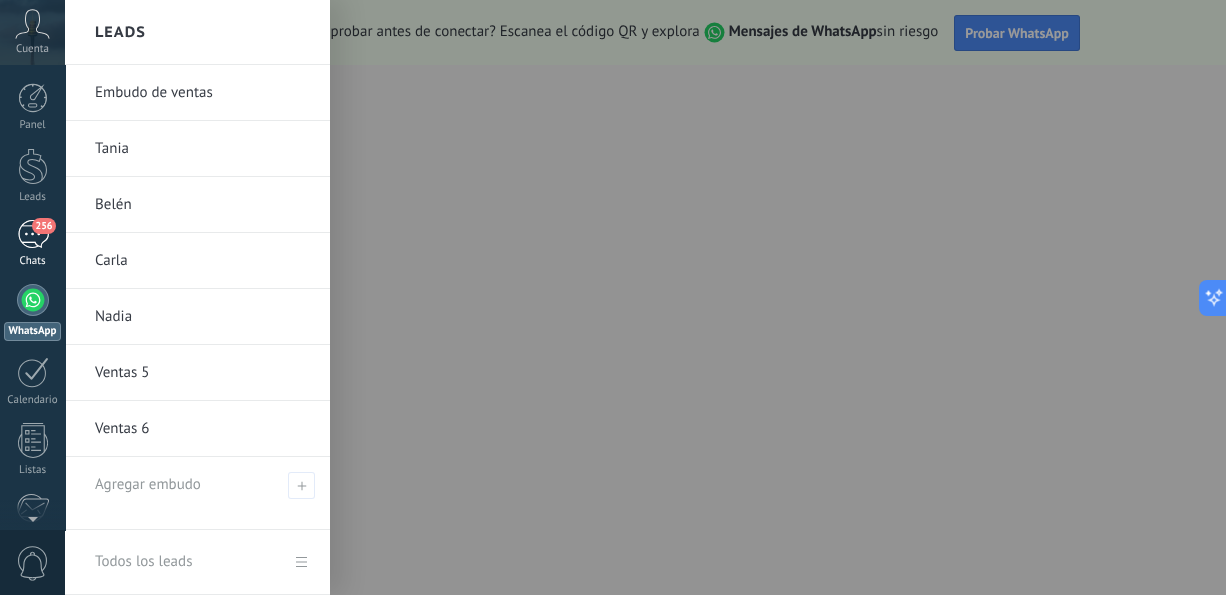 click on "256" at bounding box center (43, 226) 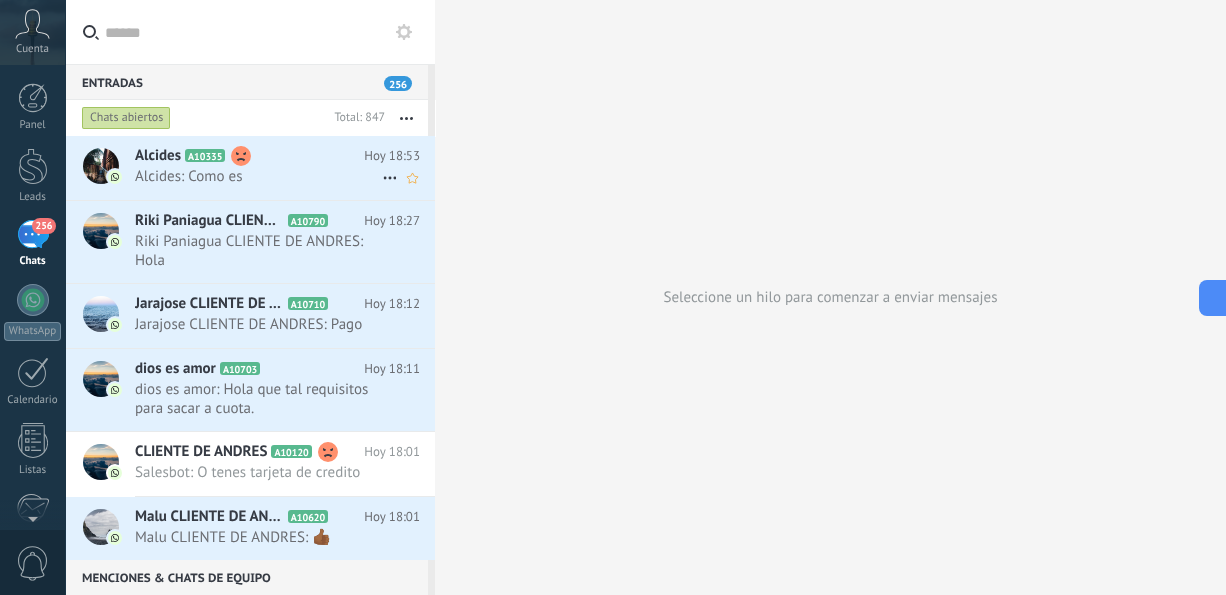 click on "Alcides: Como es" at bounding box center [258, 176] 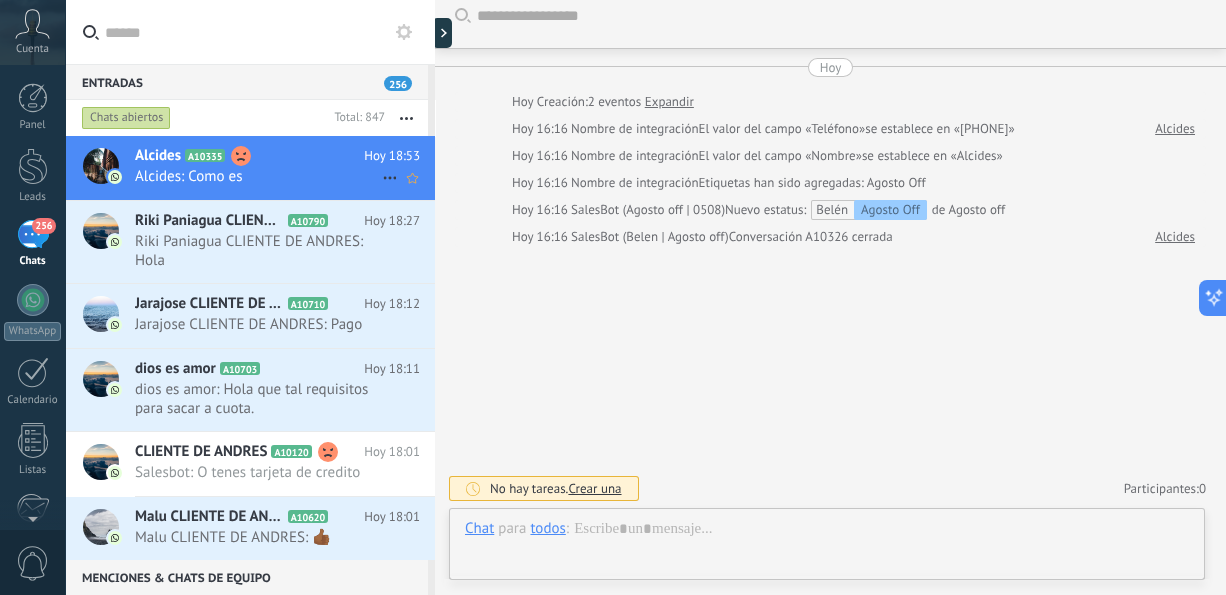 scroll, scrollTop: 3, scrollLeft: 0, axis: vertical 